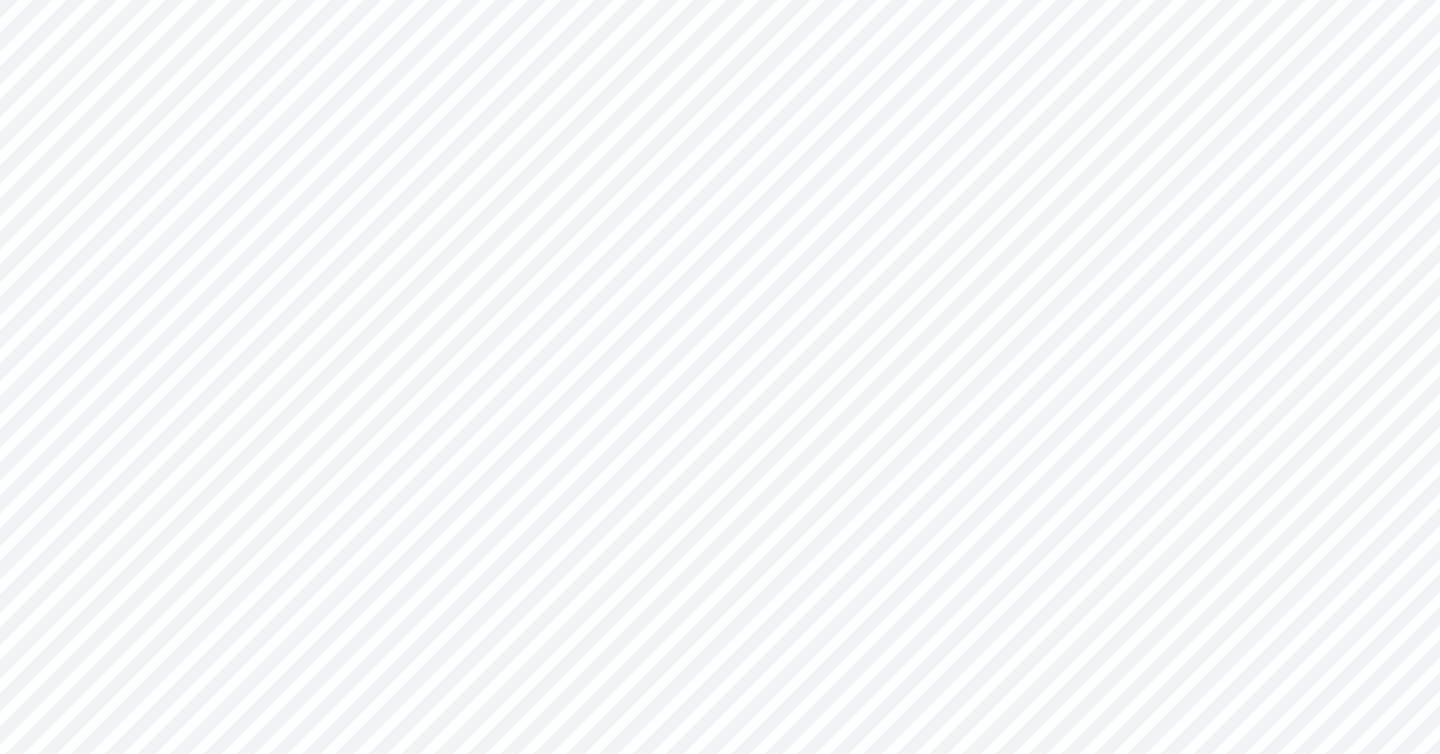 scroll, scrollTop: 0, scrollLeft: 0, axis: both 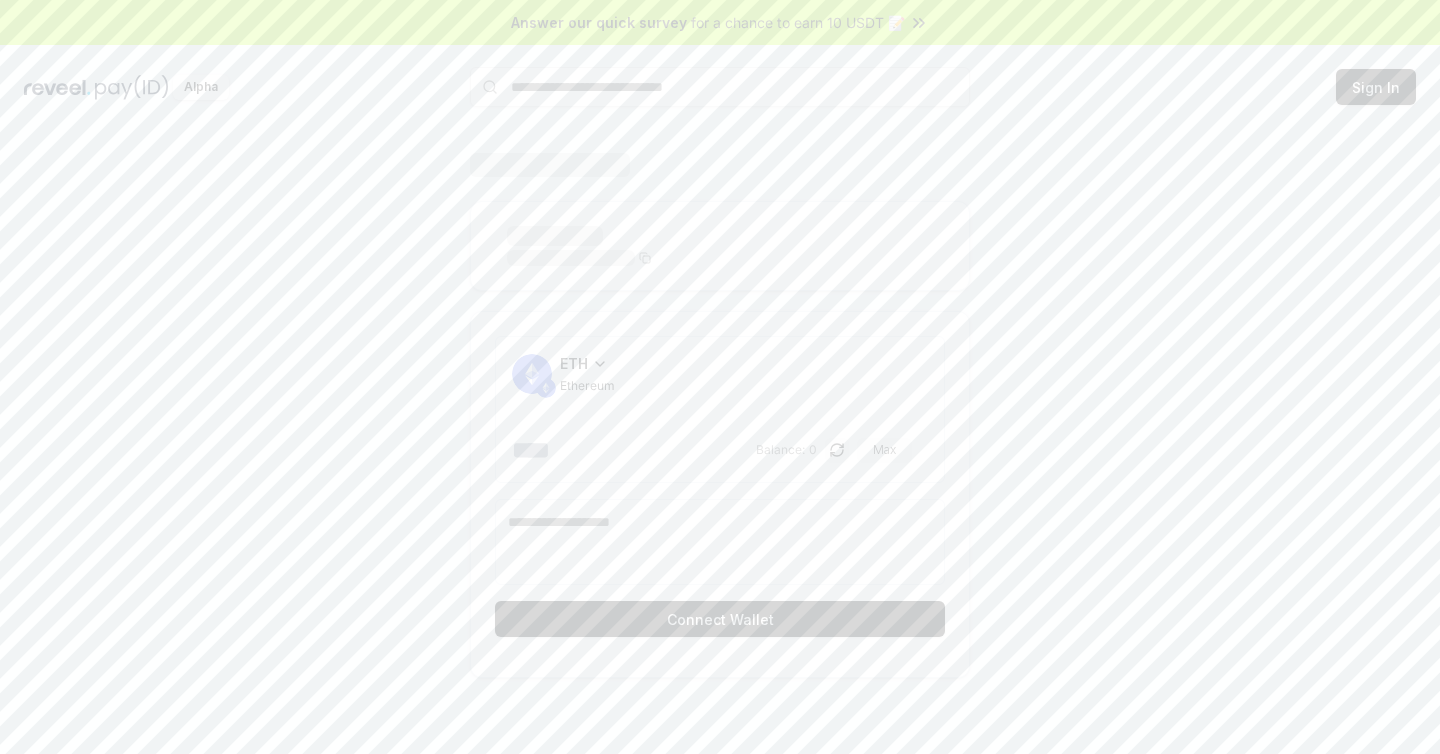 click on "ETH Ethereum Balance: 0 Max Connect Wallet" at bounding box center [720, 415] 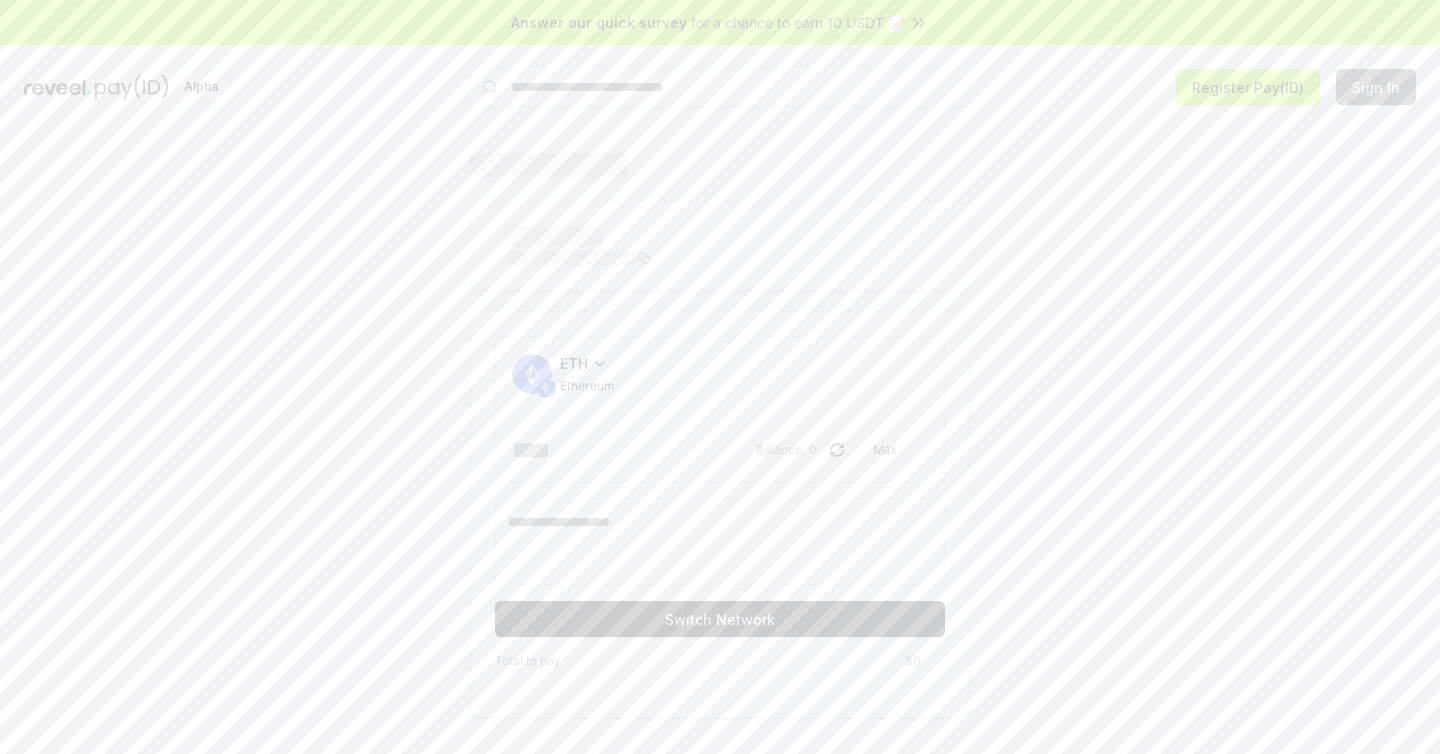 click on "Sign In" at bounding box center [1376, 87] 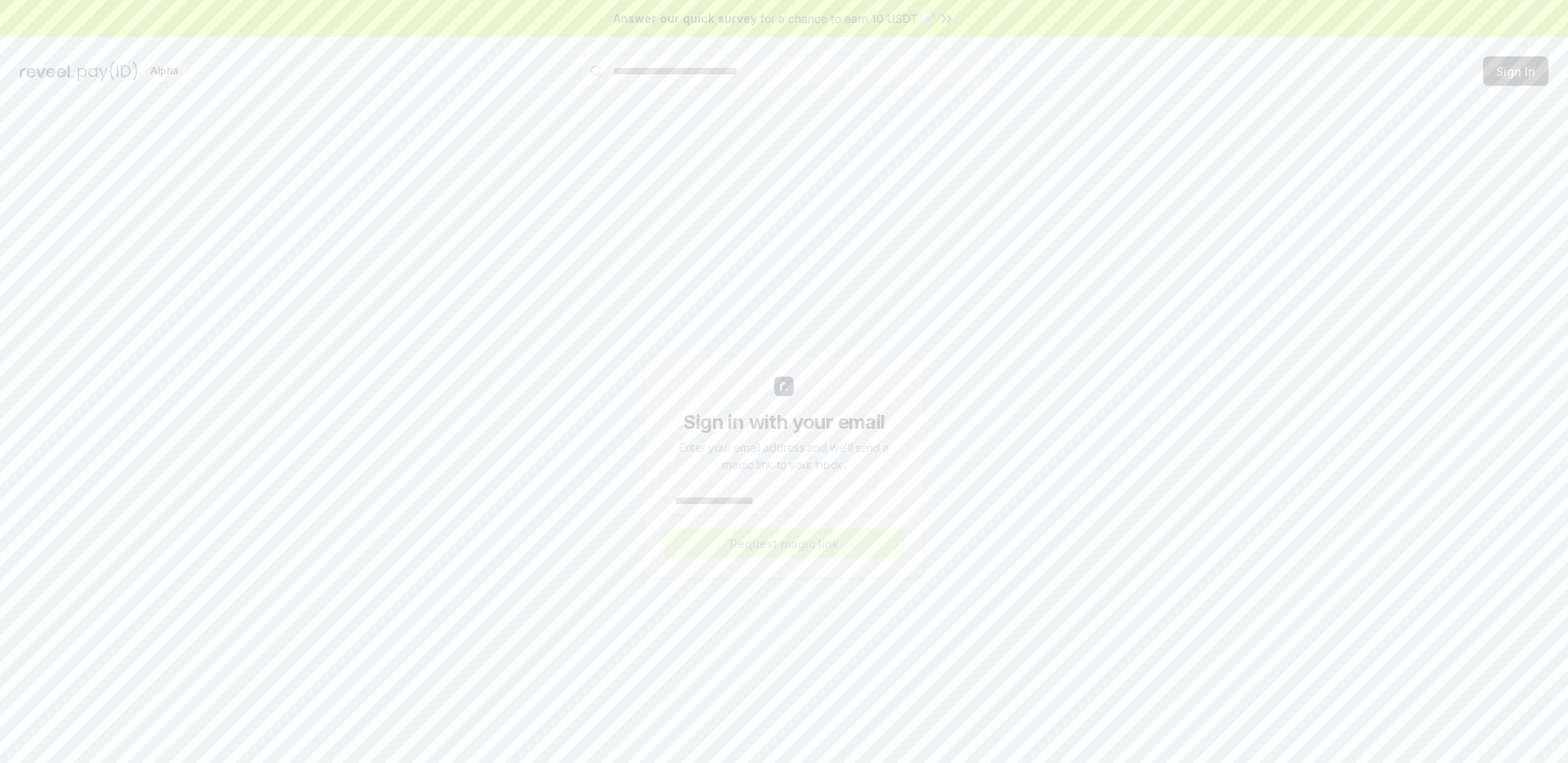 scroll, scrollTop: 0, scrollLeft: 0, axis: both 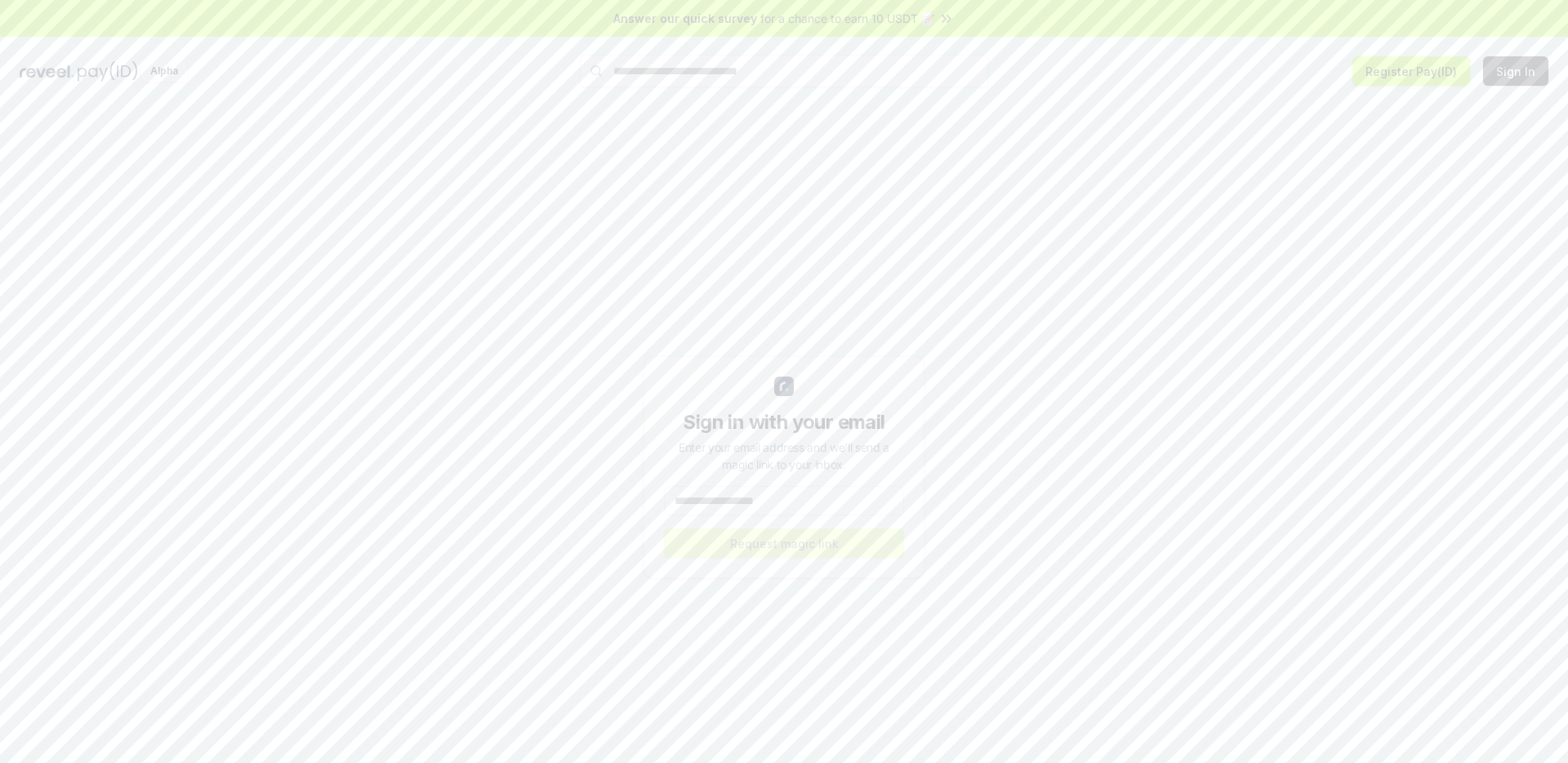 click on "Sign in with your email Enter your email address and we’ll send a magic link to your inbox. Request magic link" at bounding box center [784, 467] 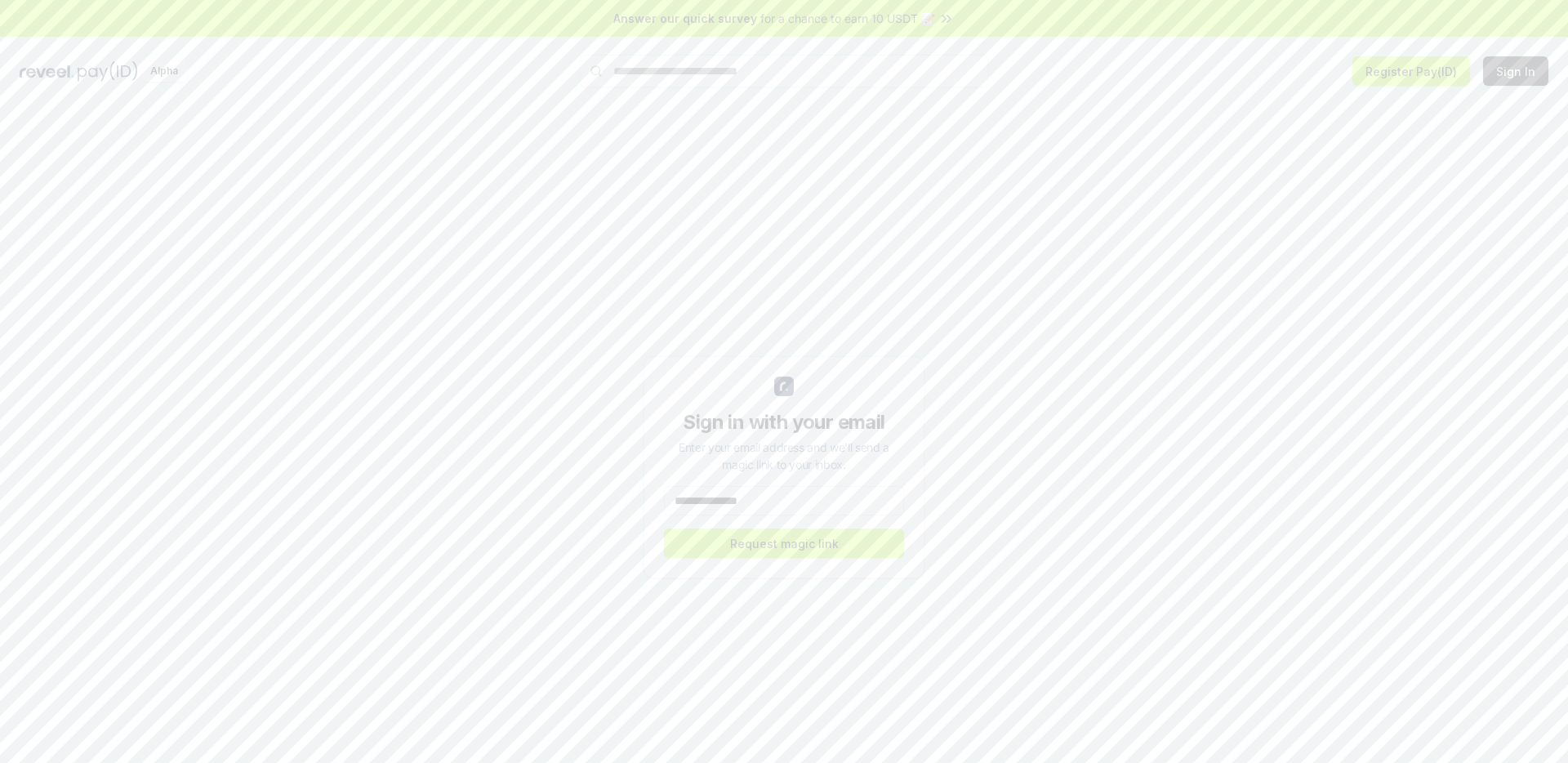 type on "**********" 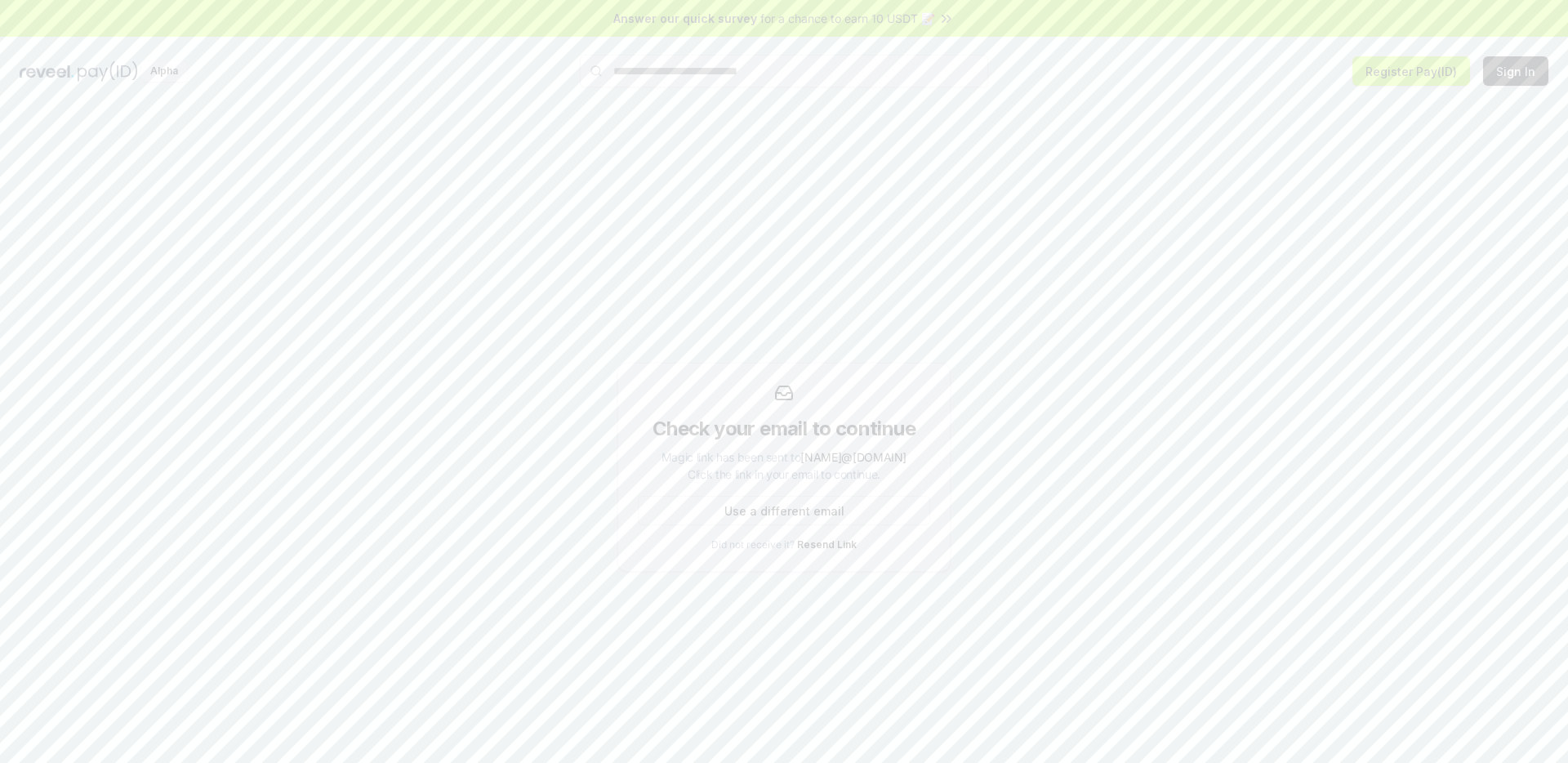 click at bounding box center [784, 71] 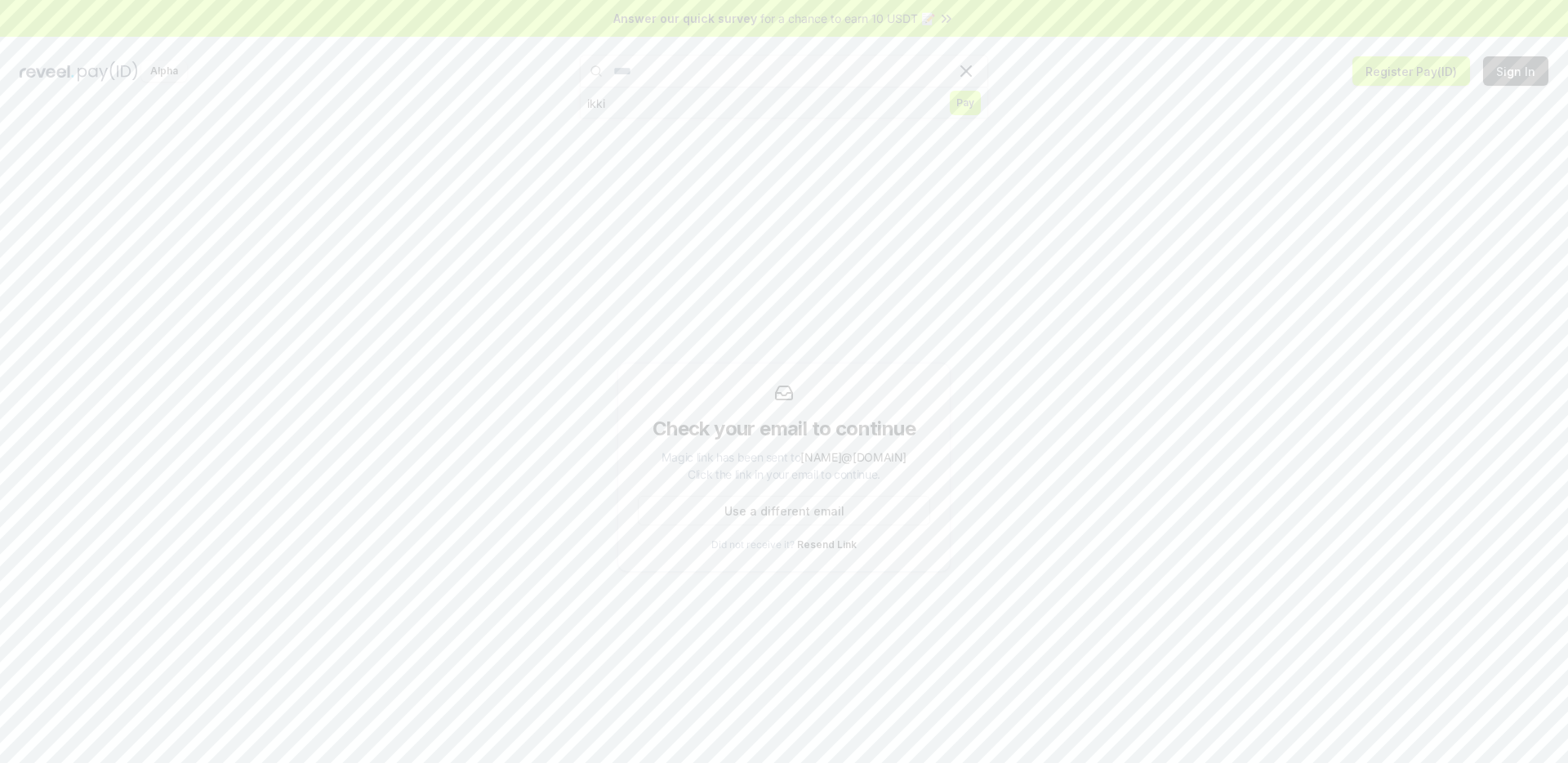 type on "****" 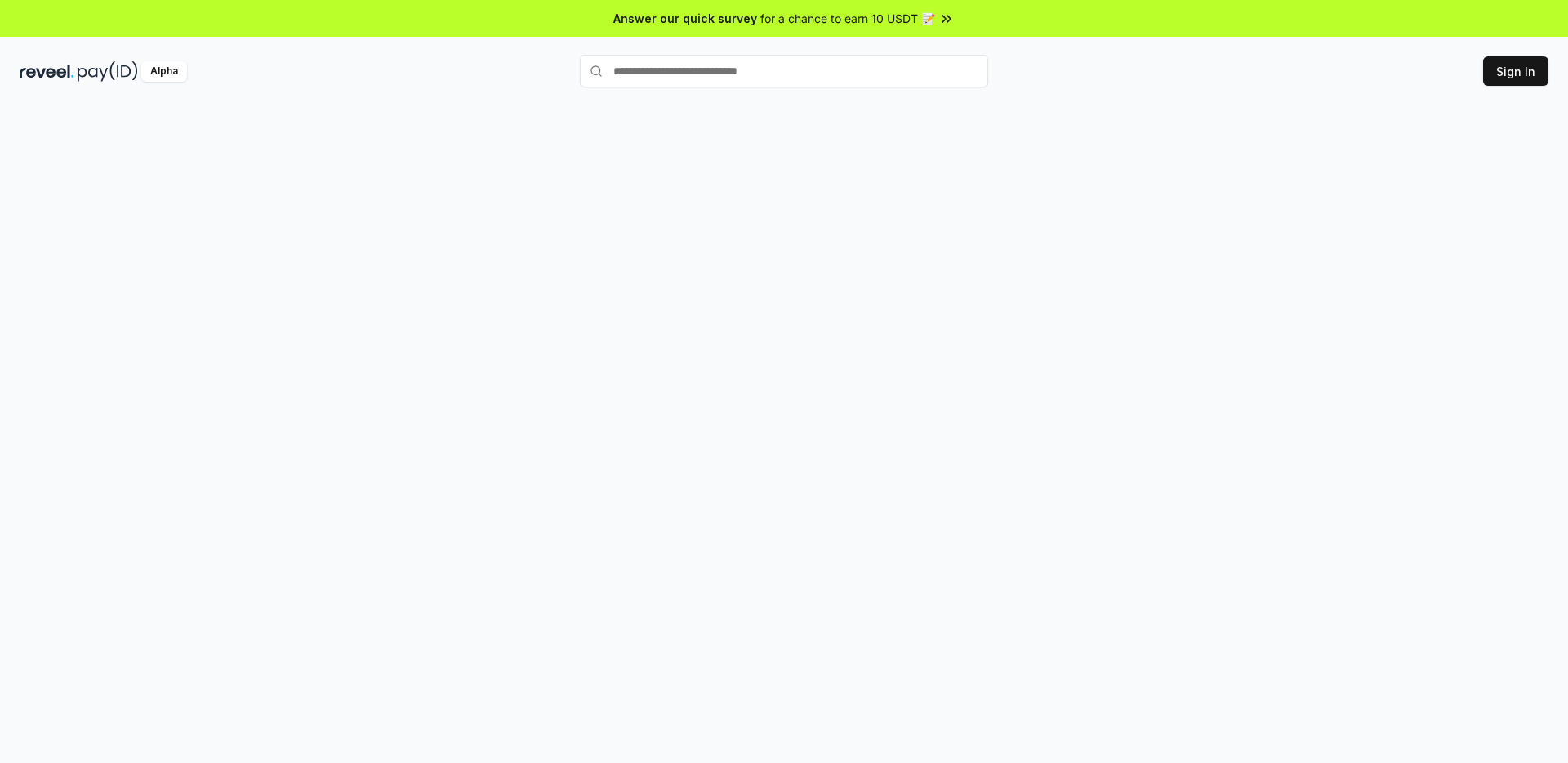scroll, scrollTop: 0, scrollLeft: 0, axis: both 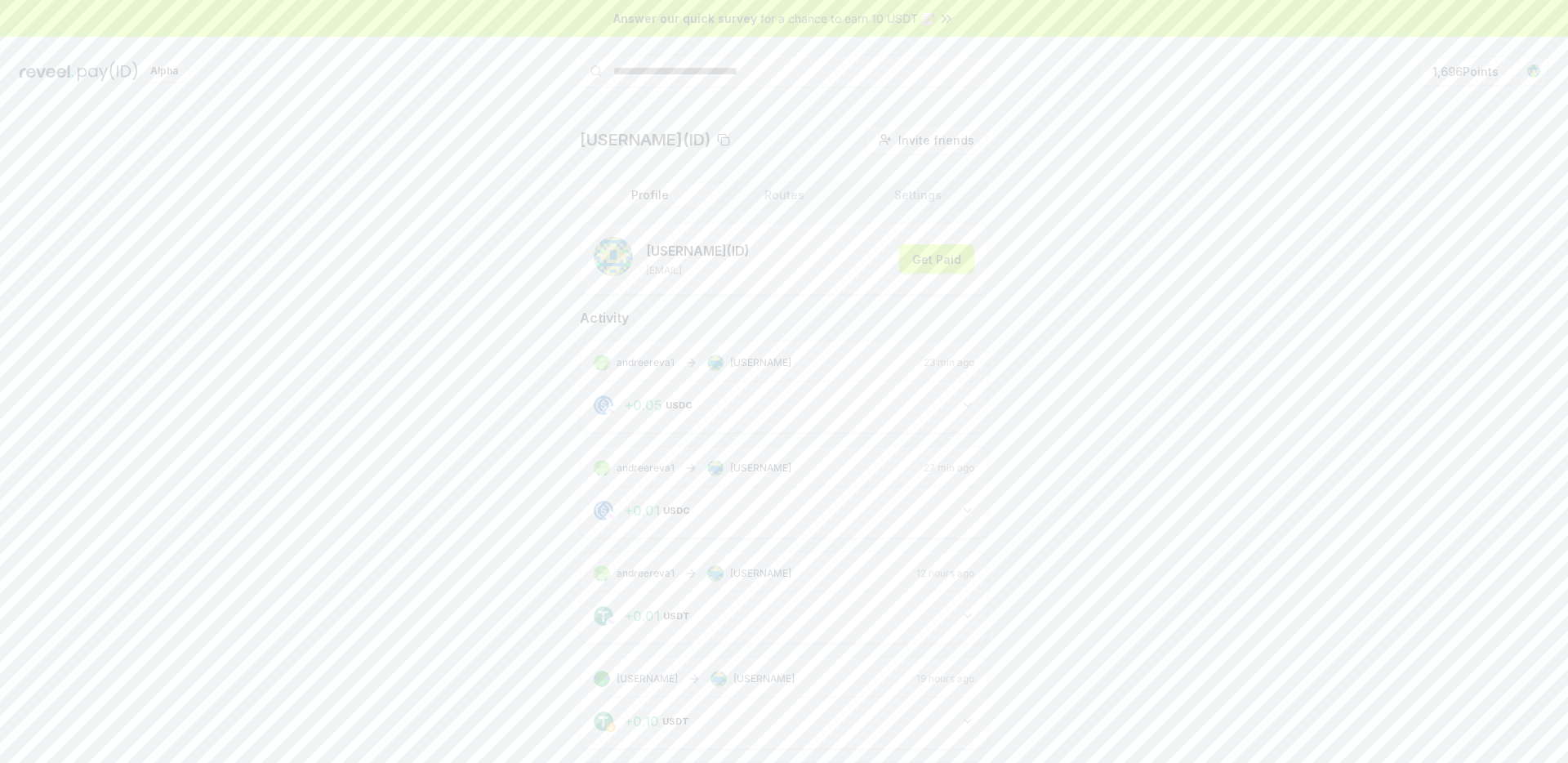 click on "Activity" at bounding box center (784, 318) 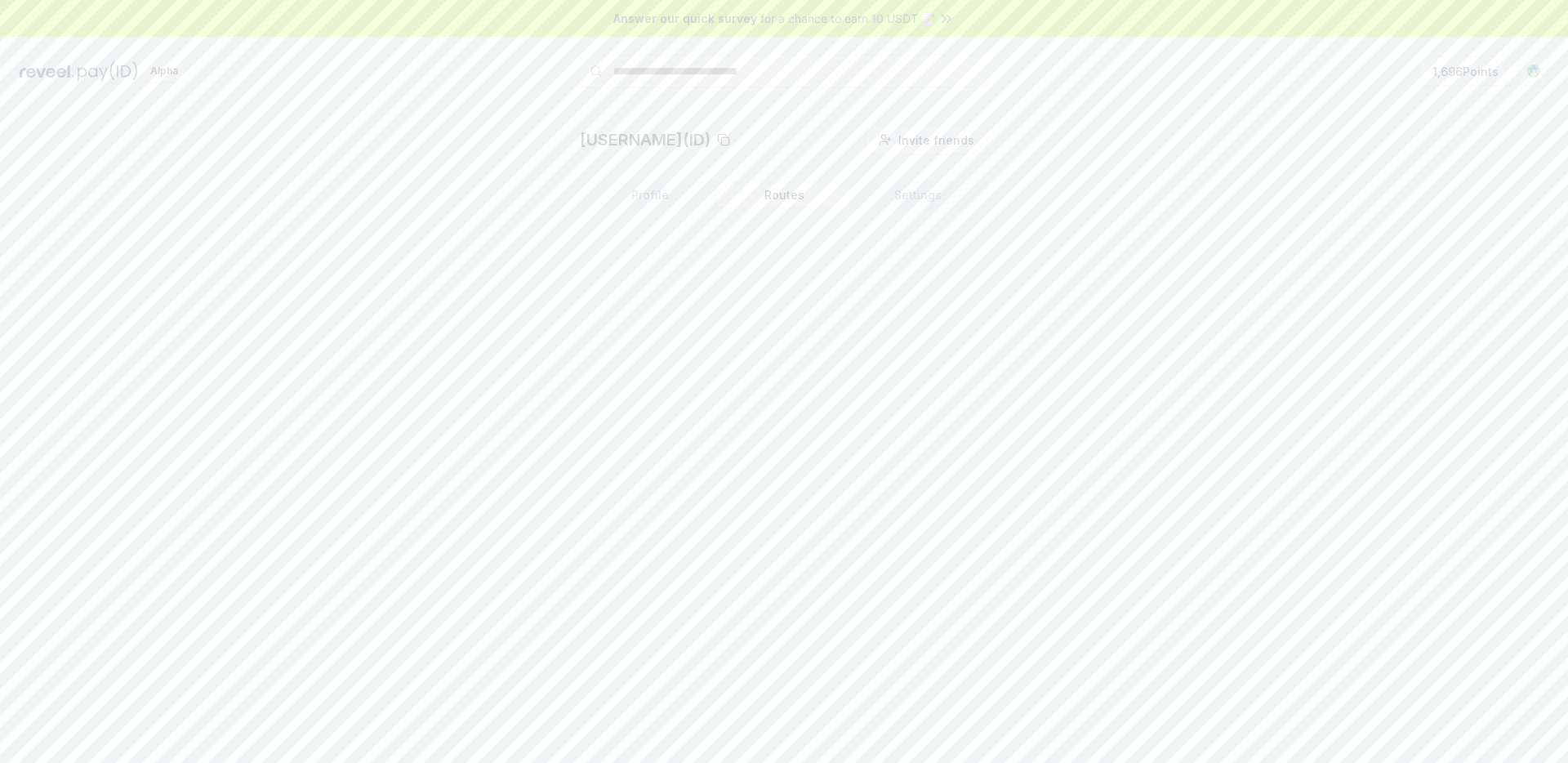 click on "andree(ID) Invite friends Invite" at bounding box center [784, 140] 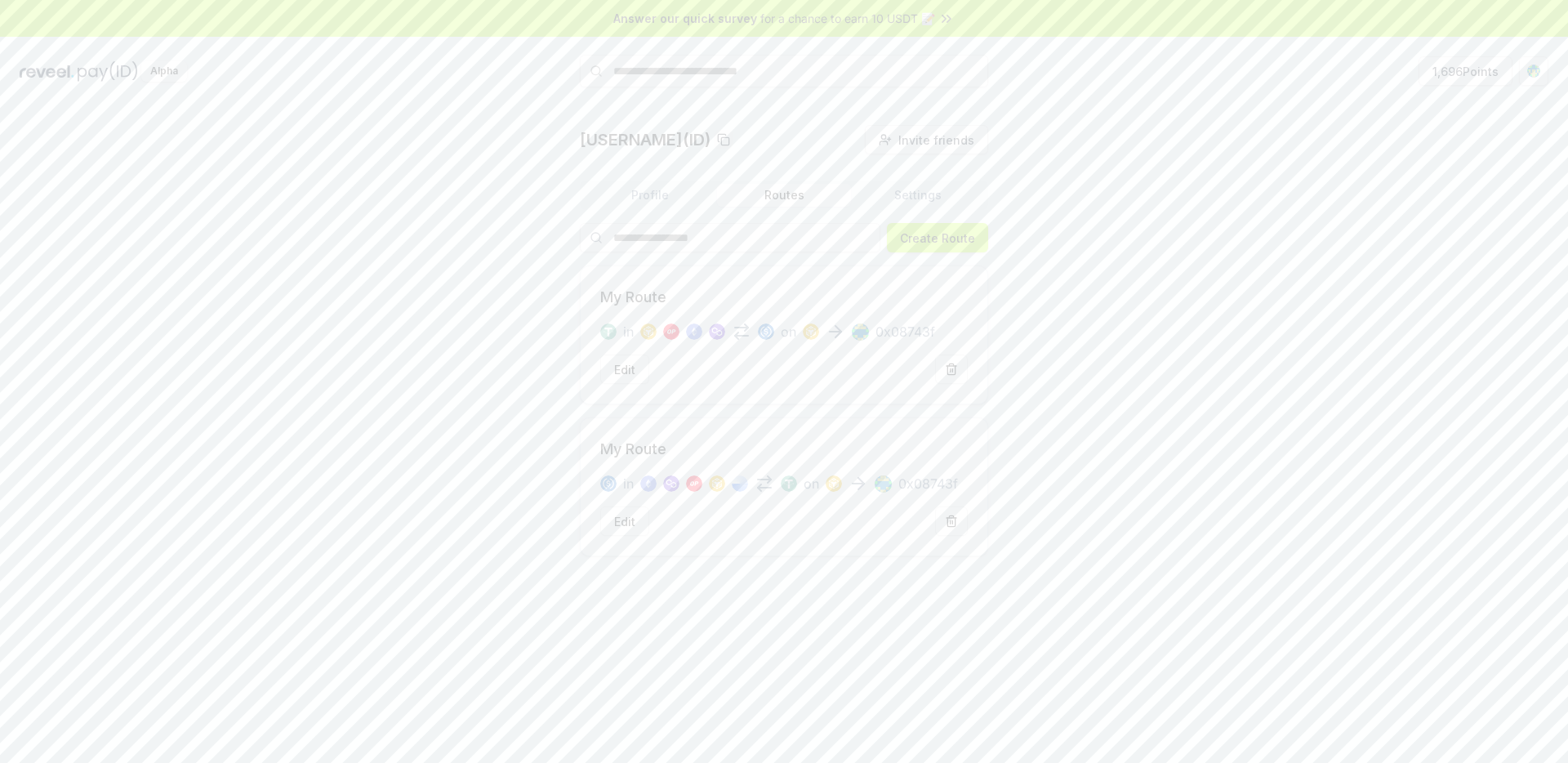 click on "Alpha   1,696  Points" at bounding box center [784, 71] 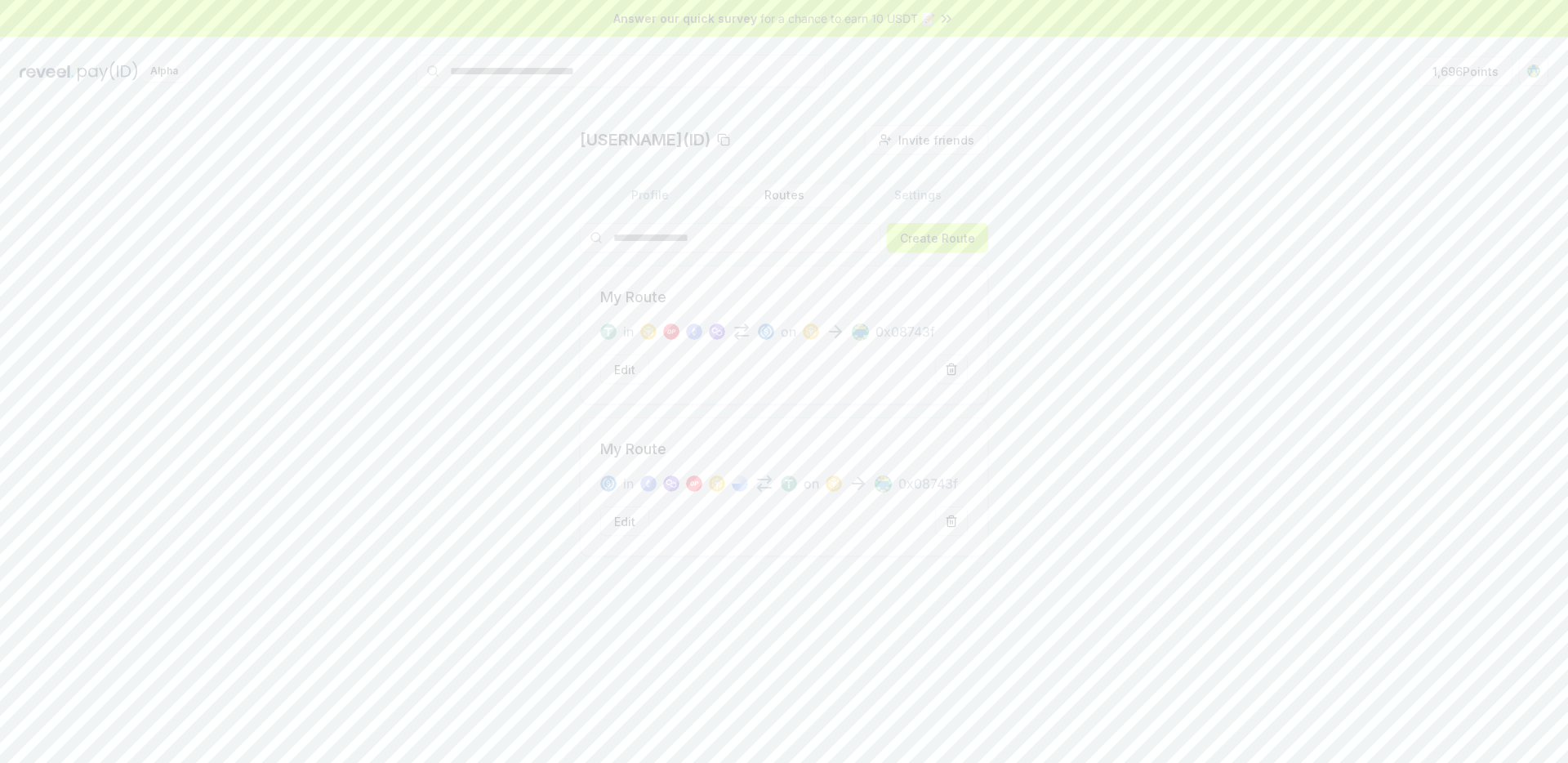 click at bounding box center (621, 71) 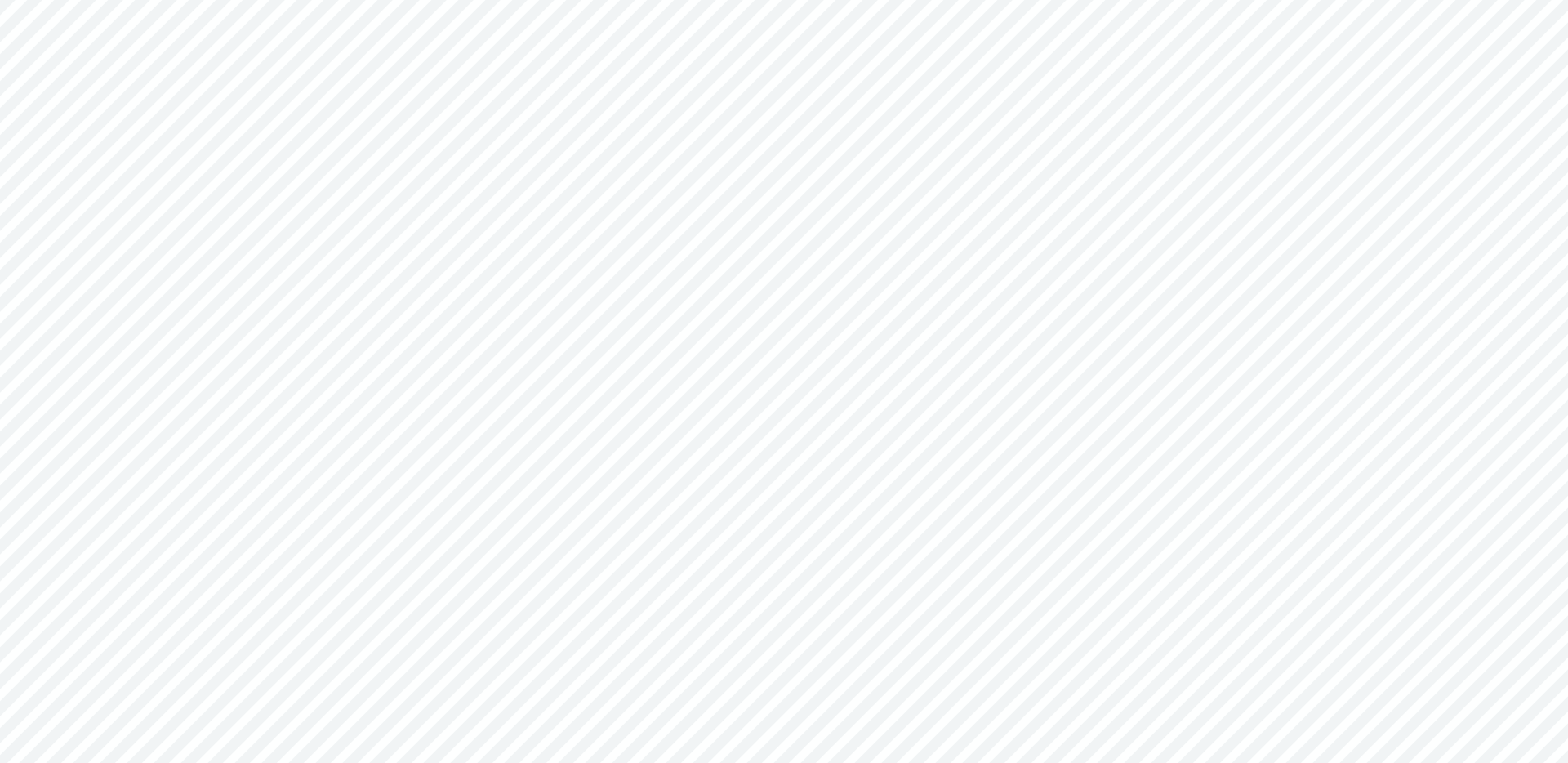 scroll, scrollTop: 0, scrollLeft: 0, axis: both 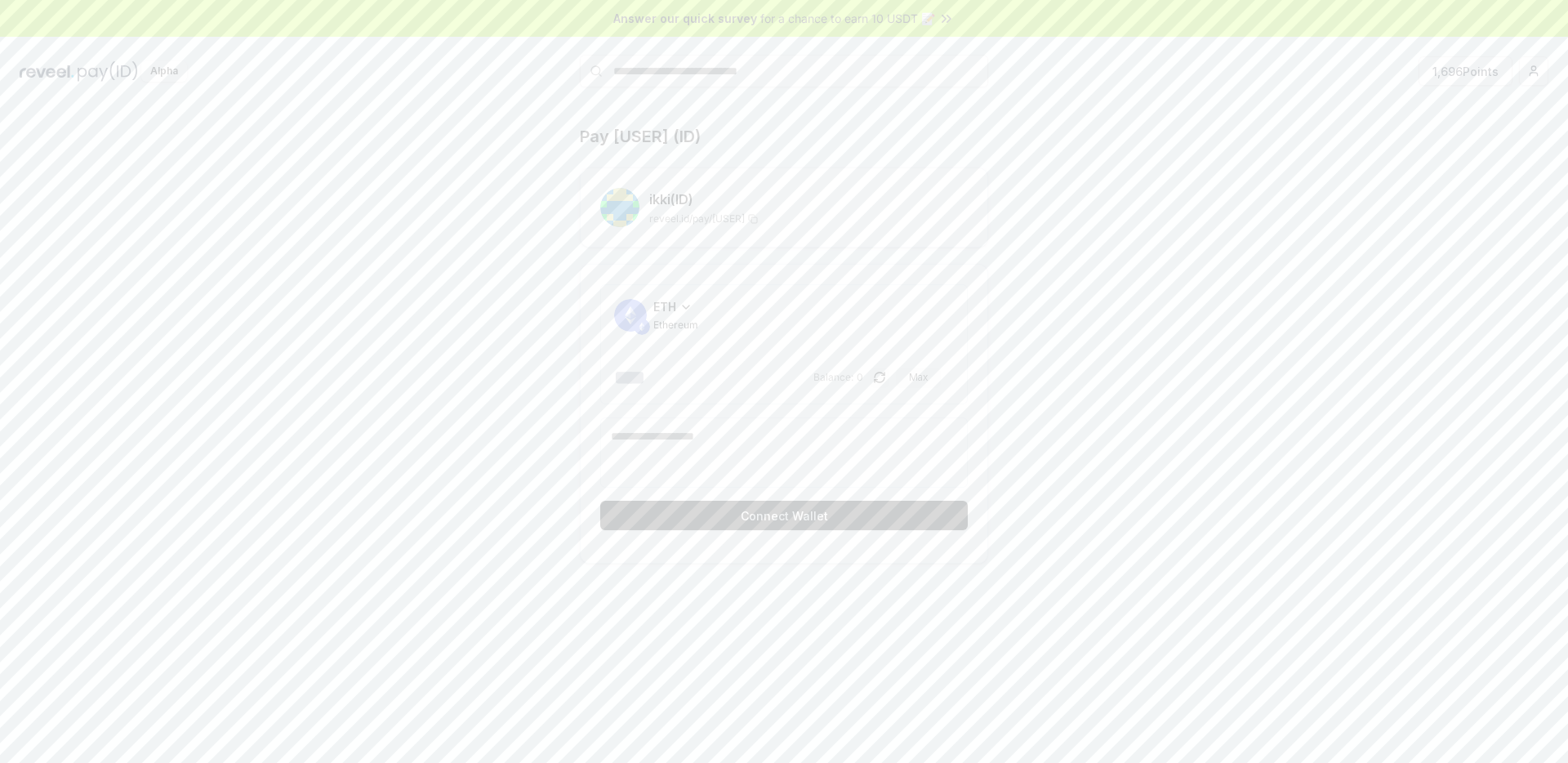 click on "ETH" at bounding box center (665, 306) 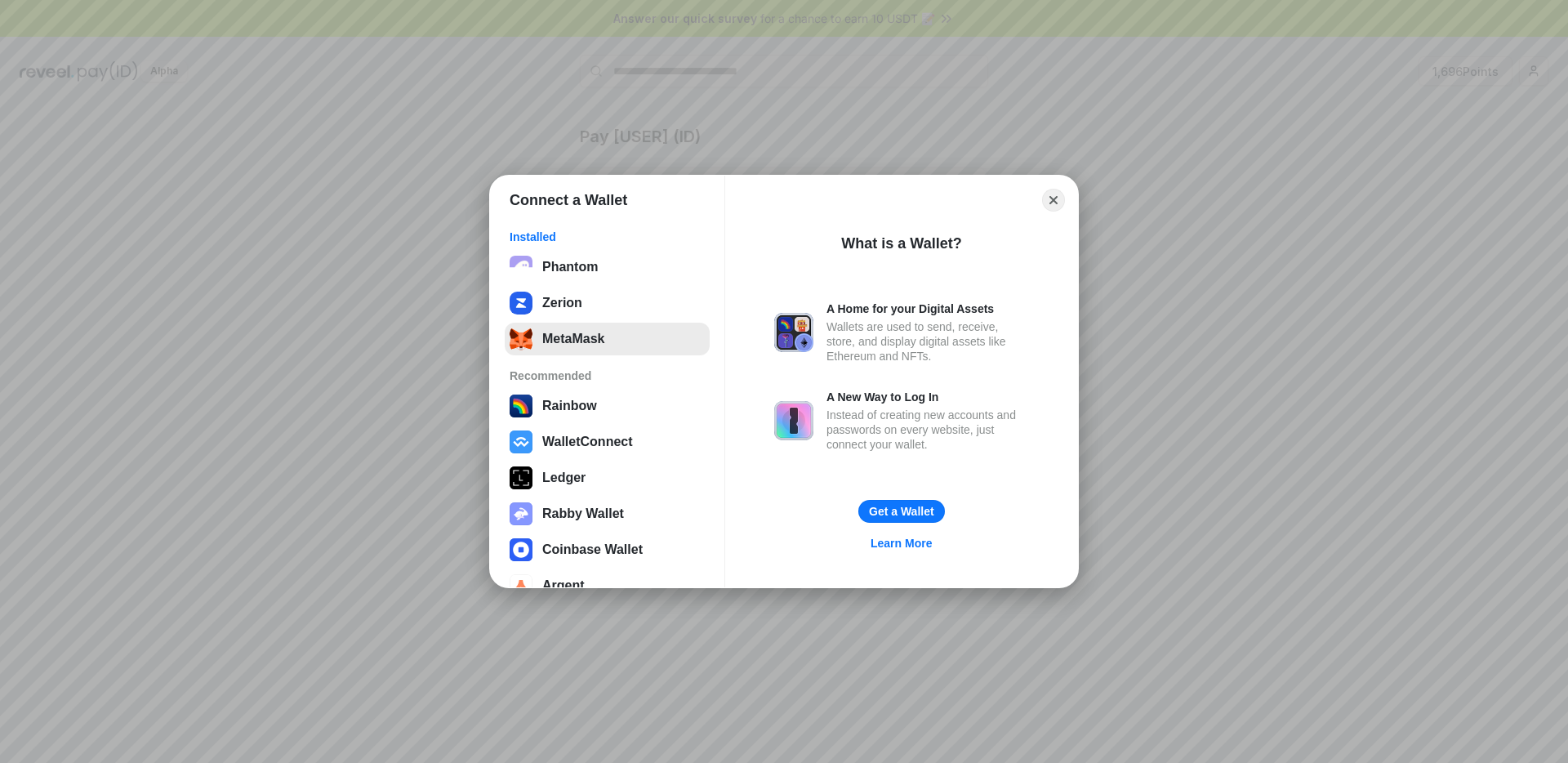 click on "MetaMask" at bounding box center [607, 339] 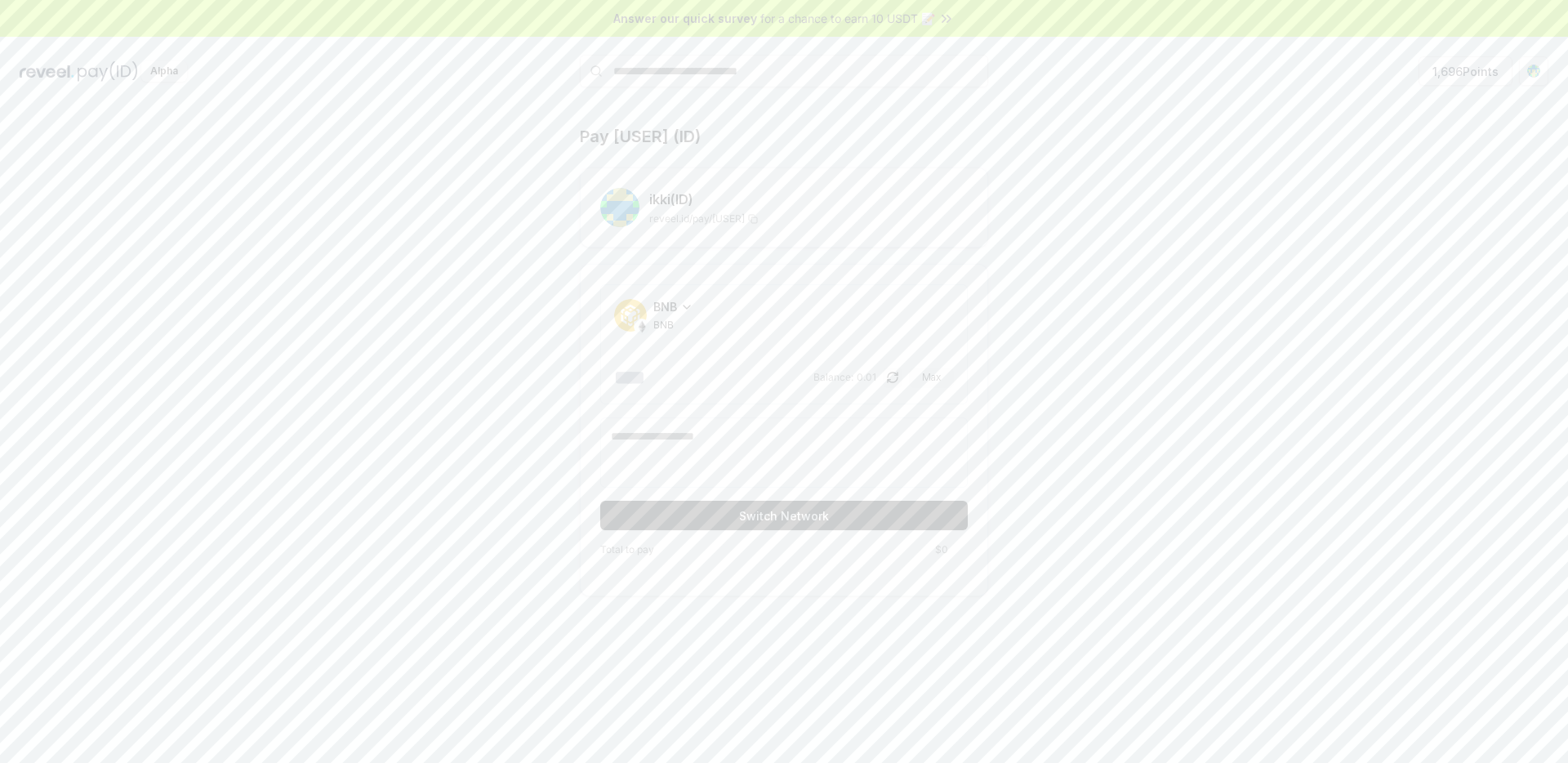click on "BNB" at bounding box center [665, 306] 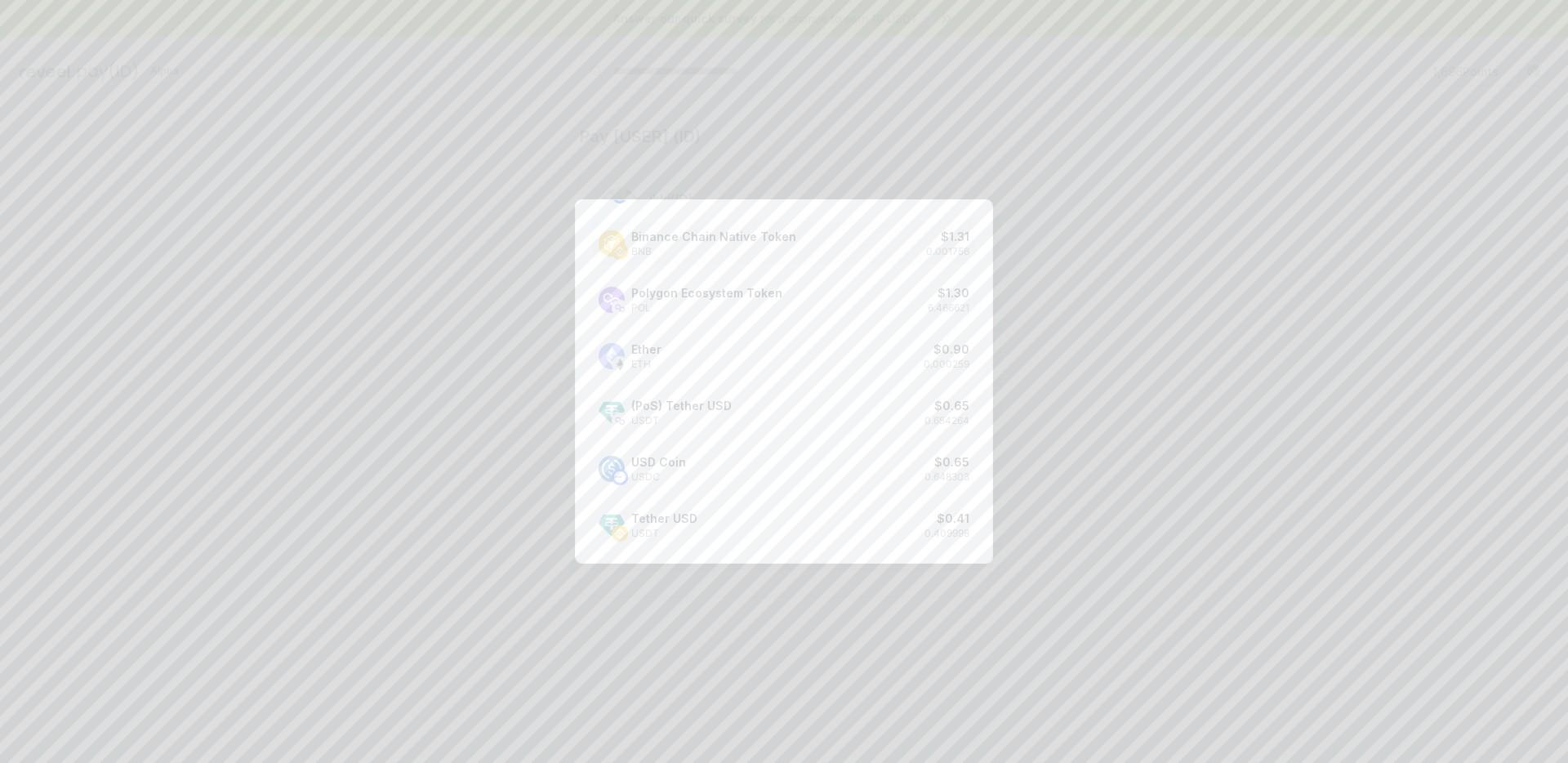 scroll, scrollTop: 362, scrollLeft: 0, axis: vertical 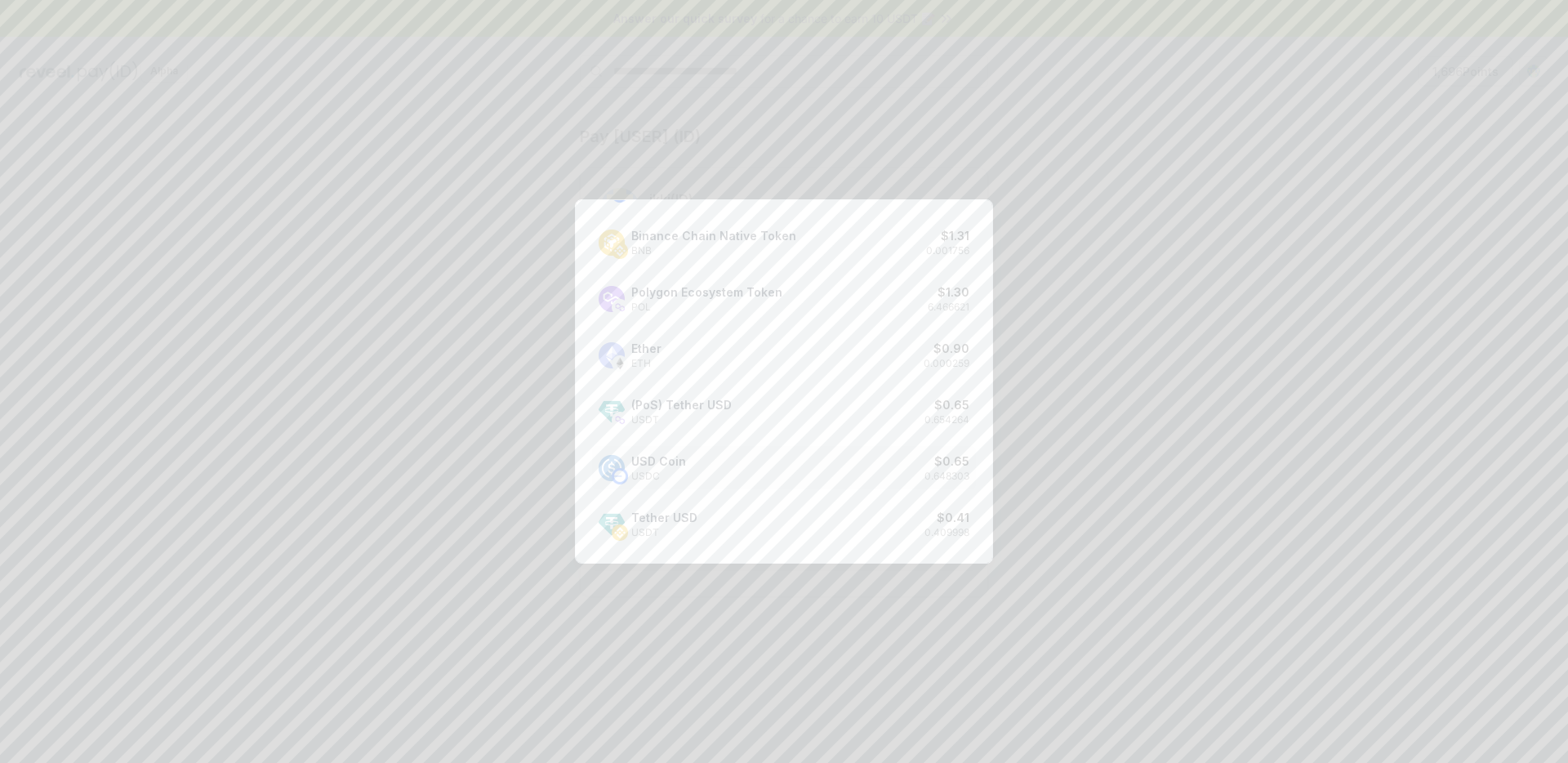 click on "USD Coin USDC $ 0.65 0.648303" at bounding box center (784, 467) 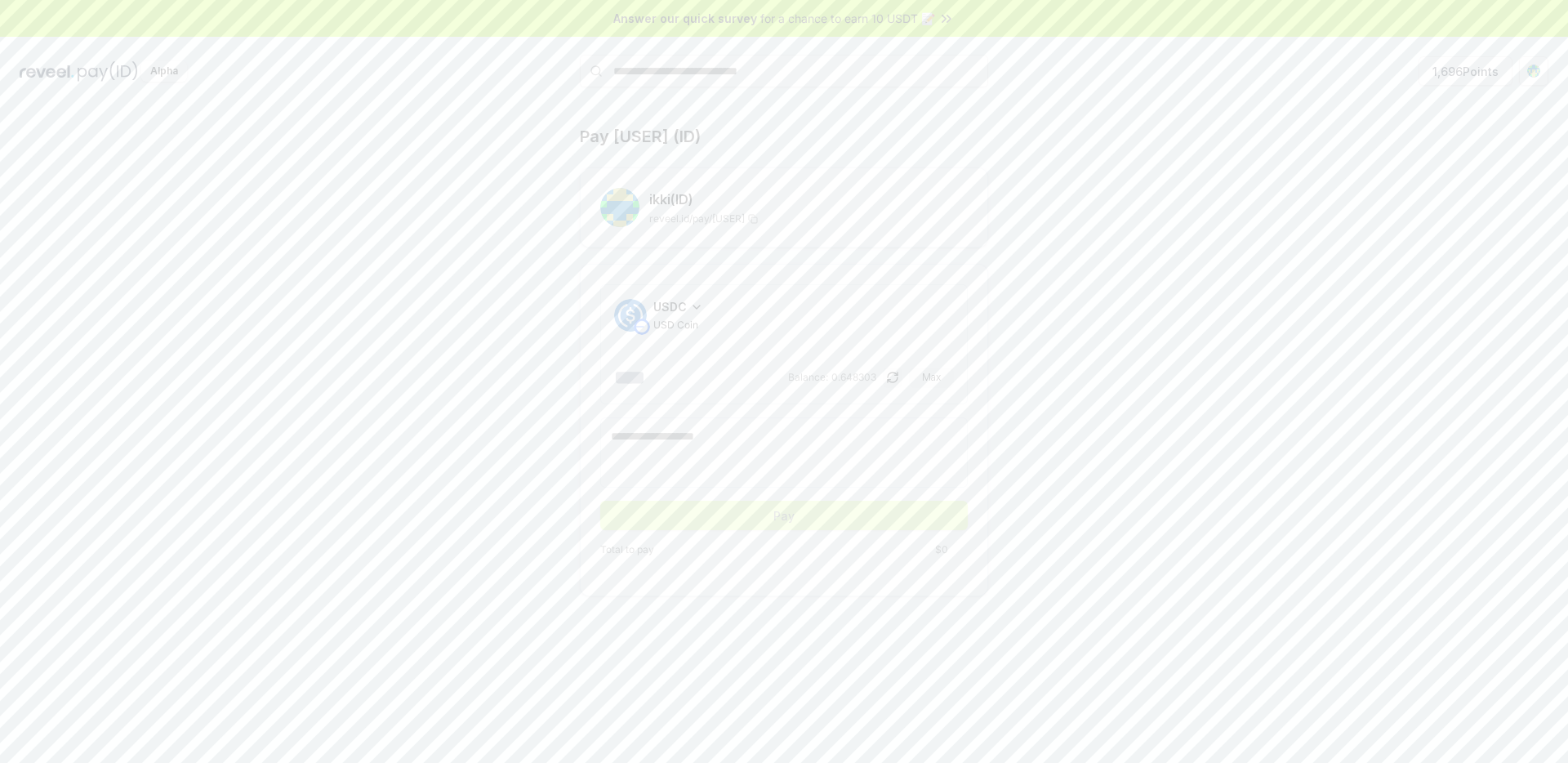 click at bounding box center (699, 377) 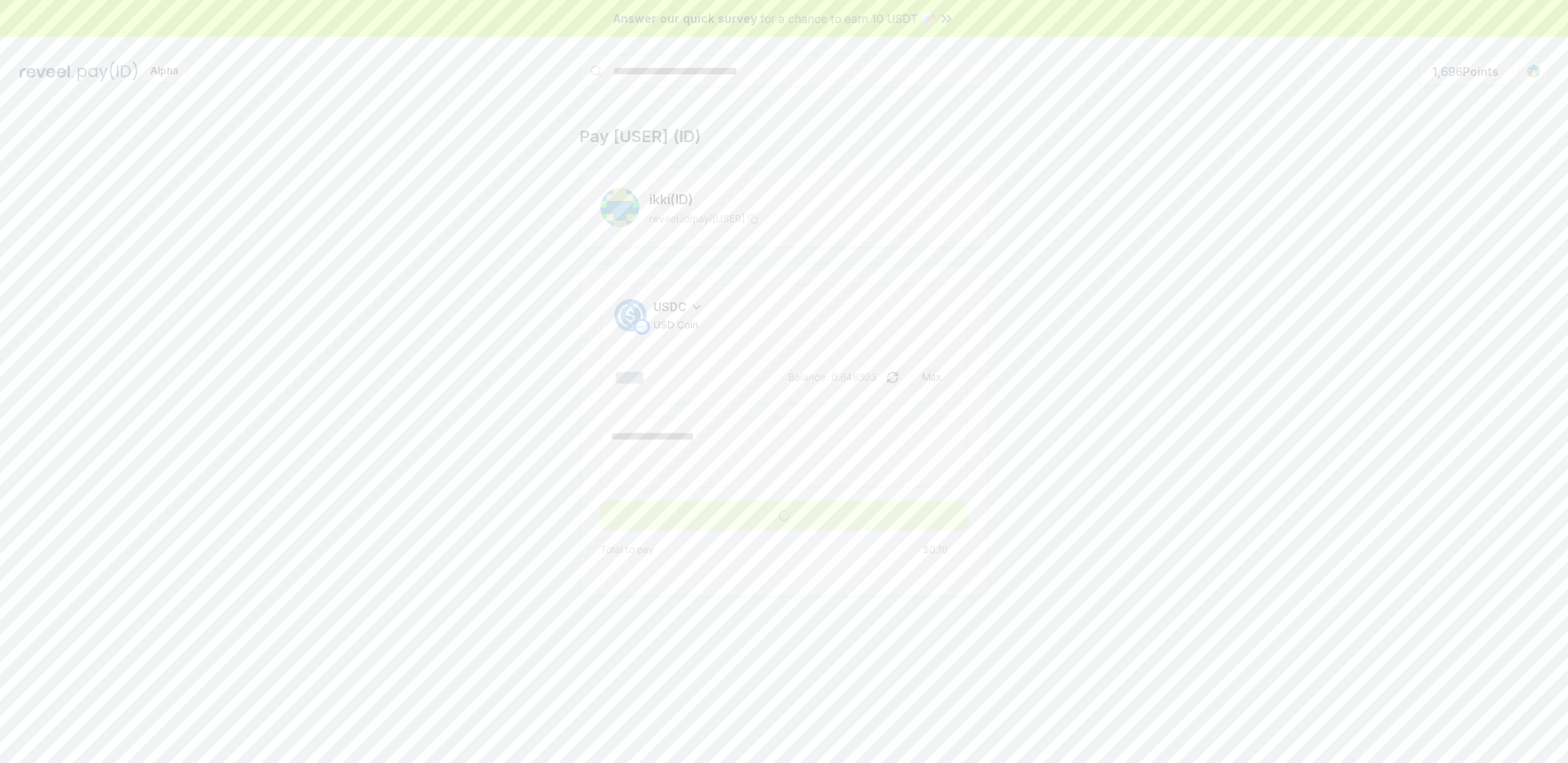 type on "***" 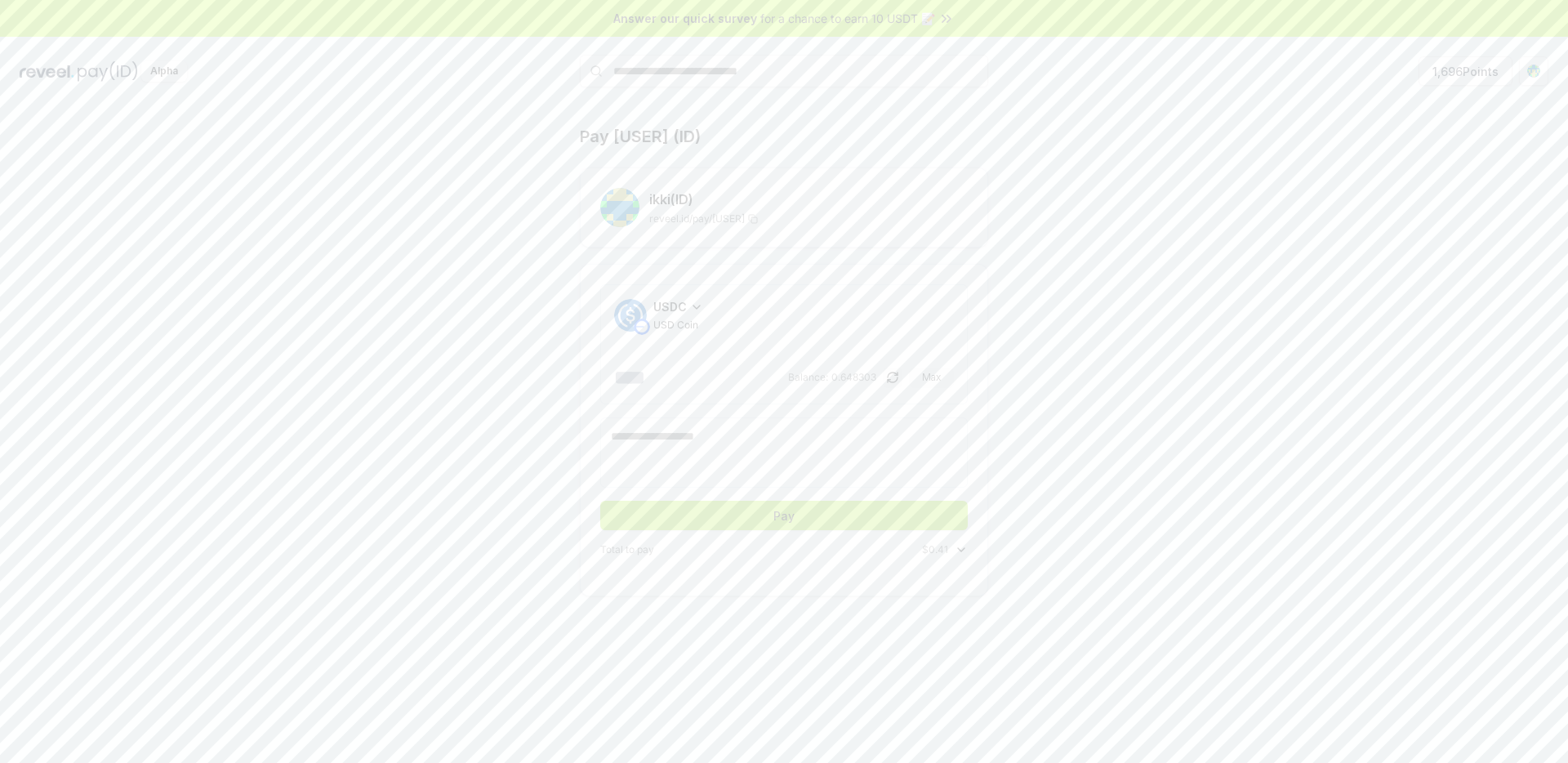 click on "Pay" at bounding box center [784, 515] 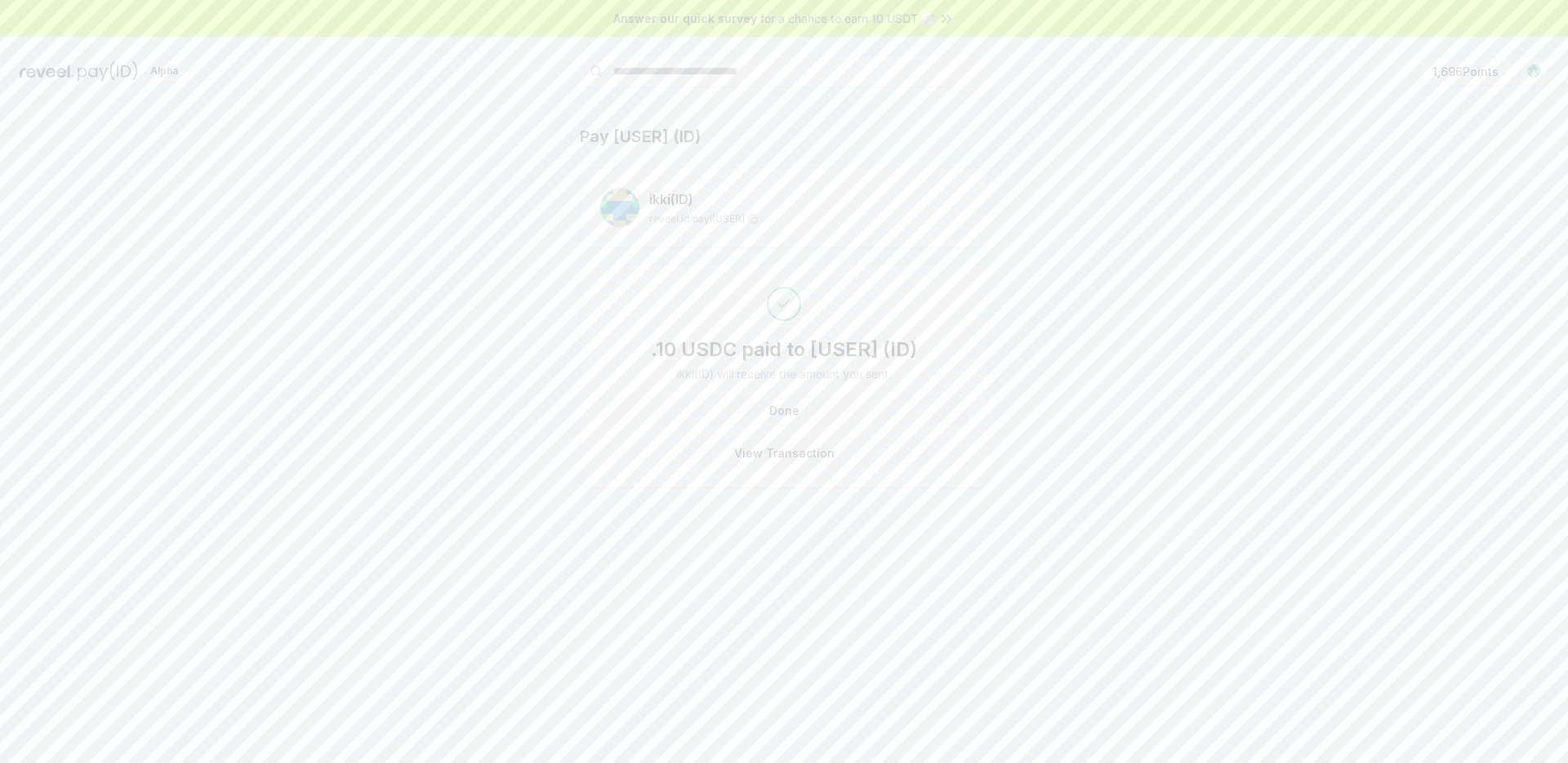 click on "View Transaction" at bounding box center [784, 453] 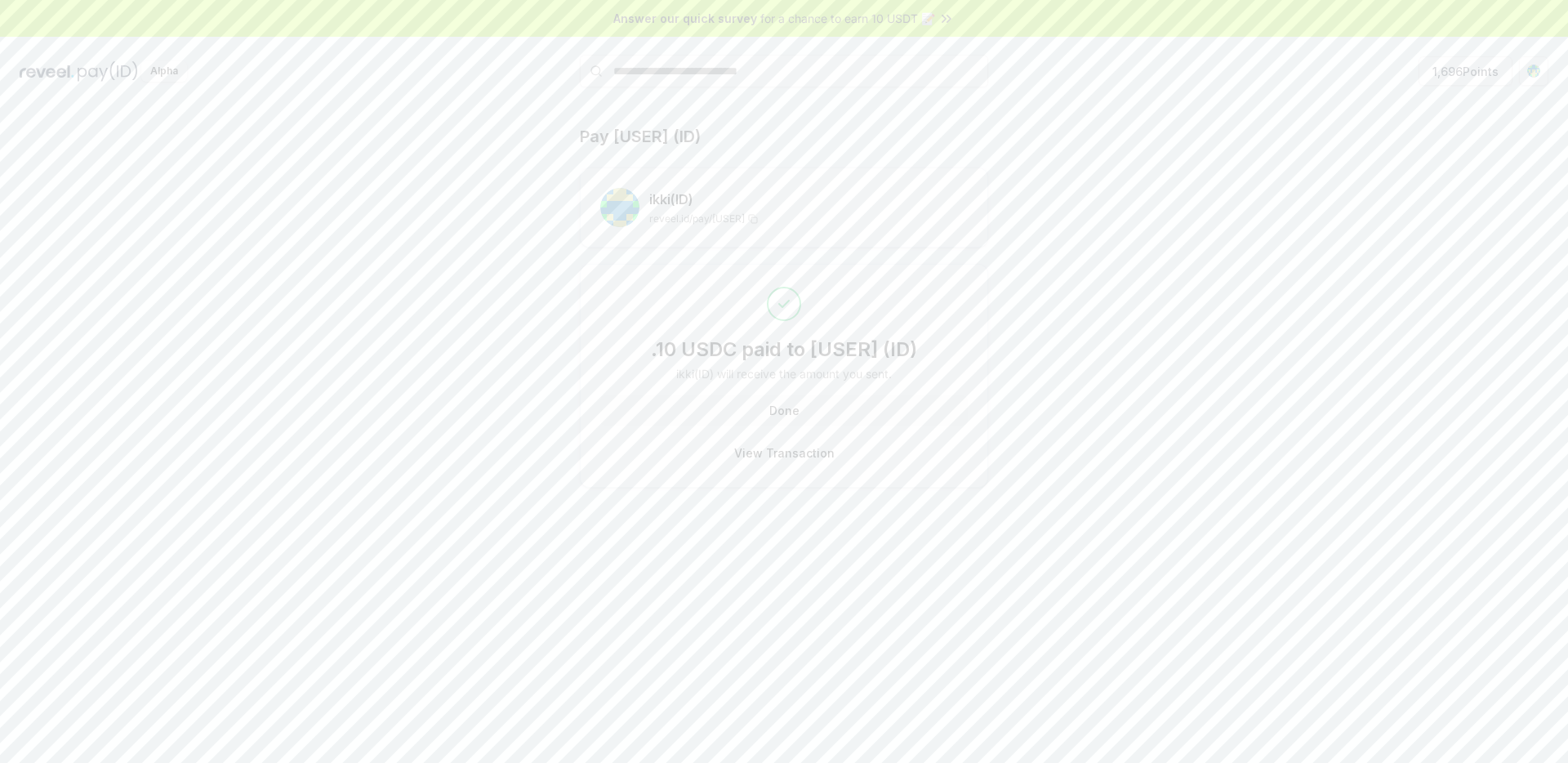 click on "Done" at bounding box center [784, 410] 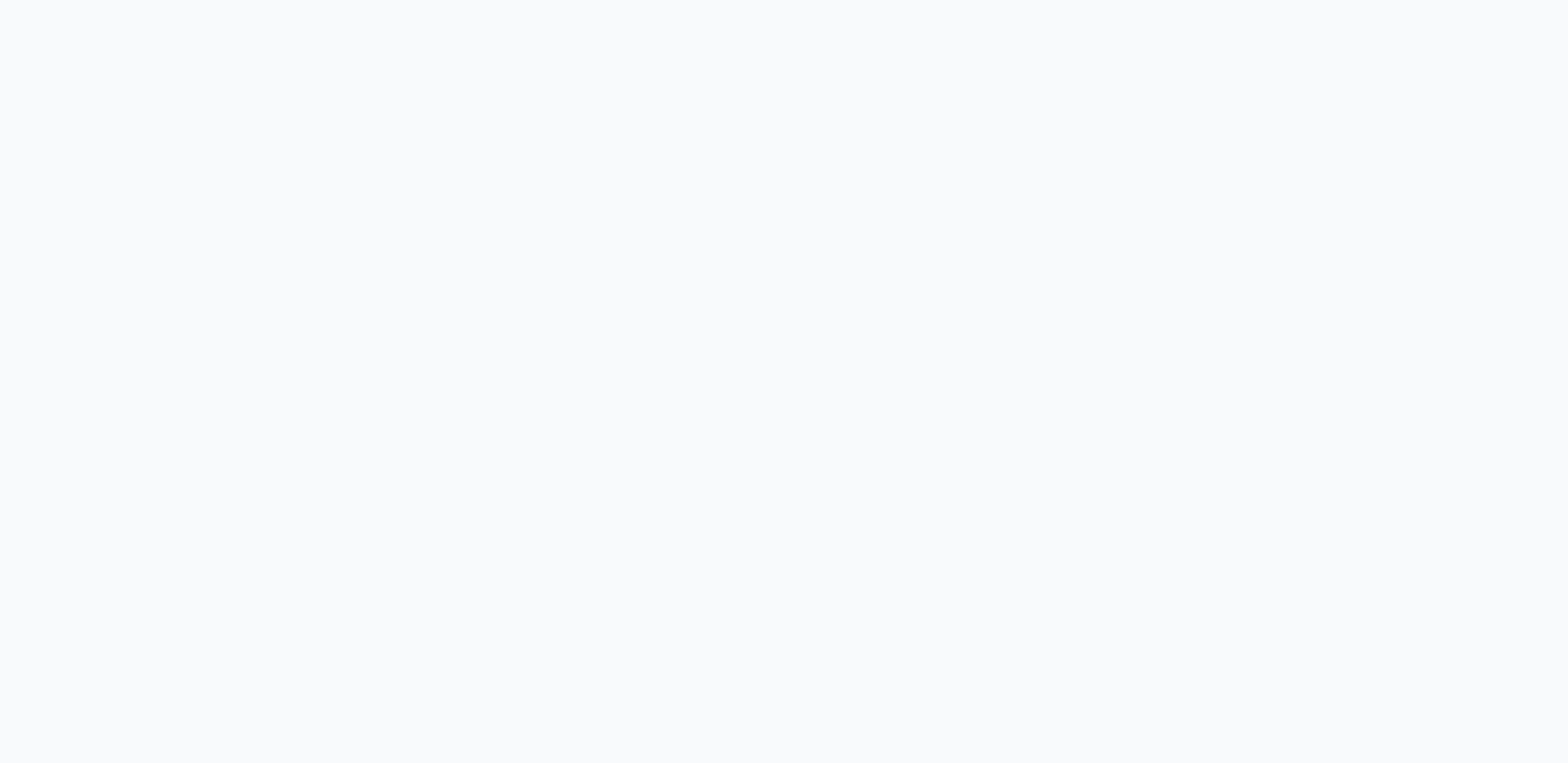 scroll, scrollTop: 0, scrollLeft: 0, axis: both 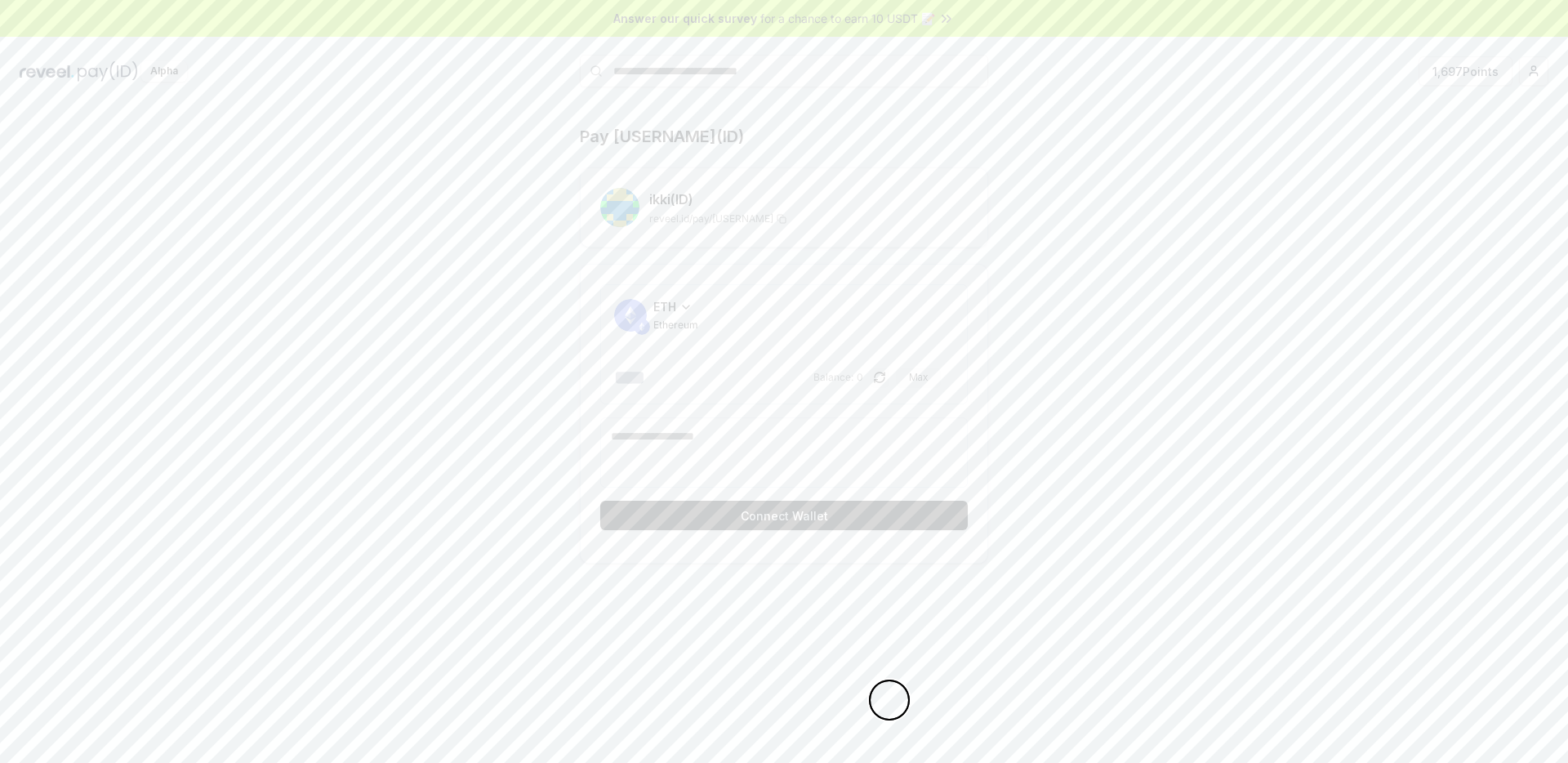 click at bounding box center [38, 835] 